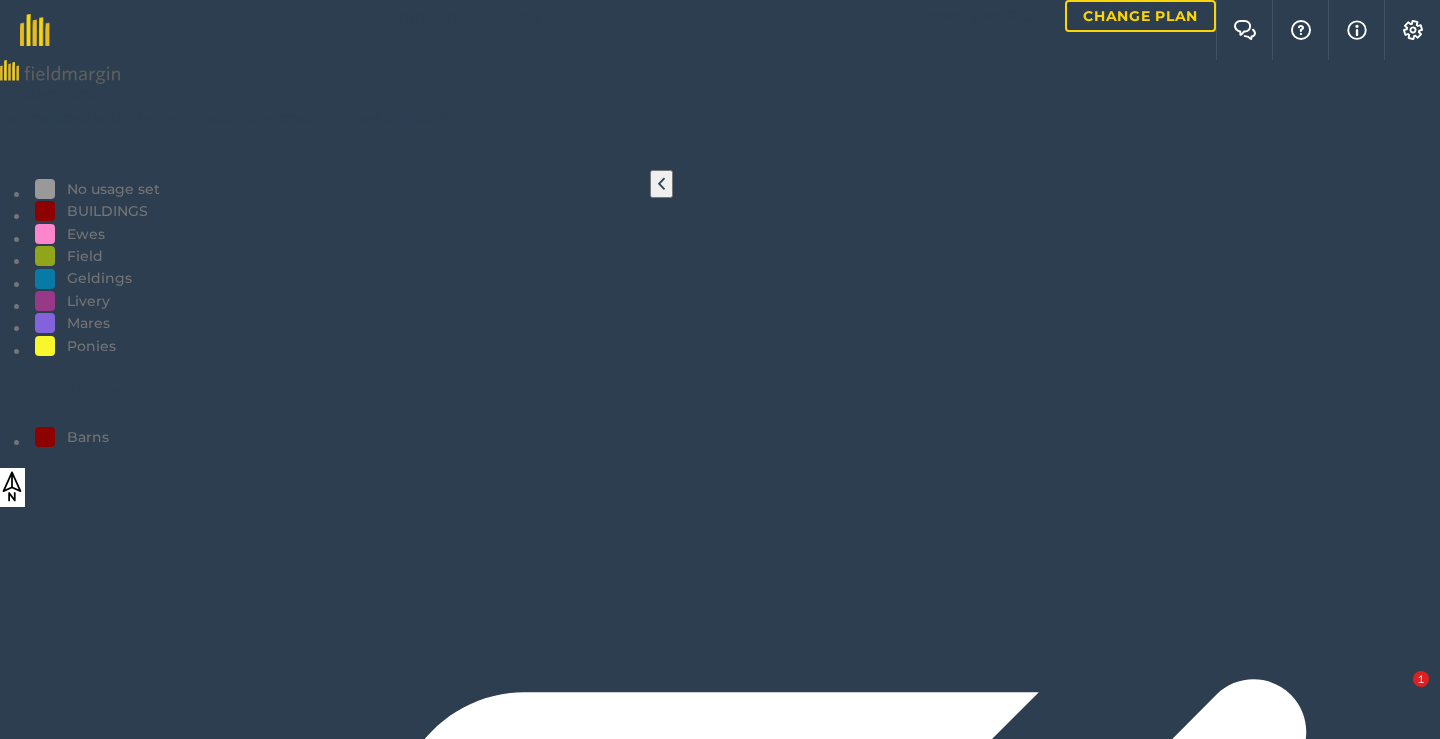 scroll, scrollTop: 0, scrollLeft: 0, axis: both 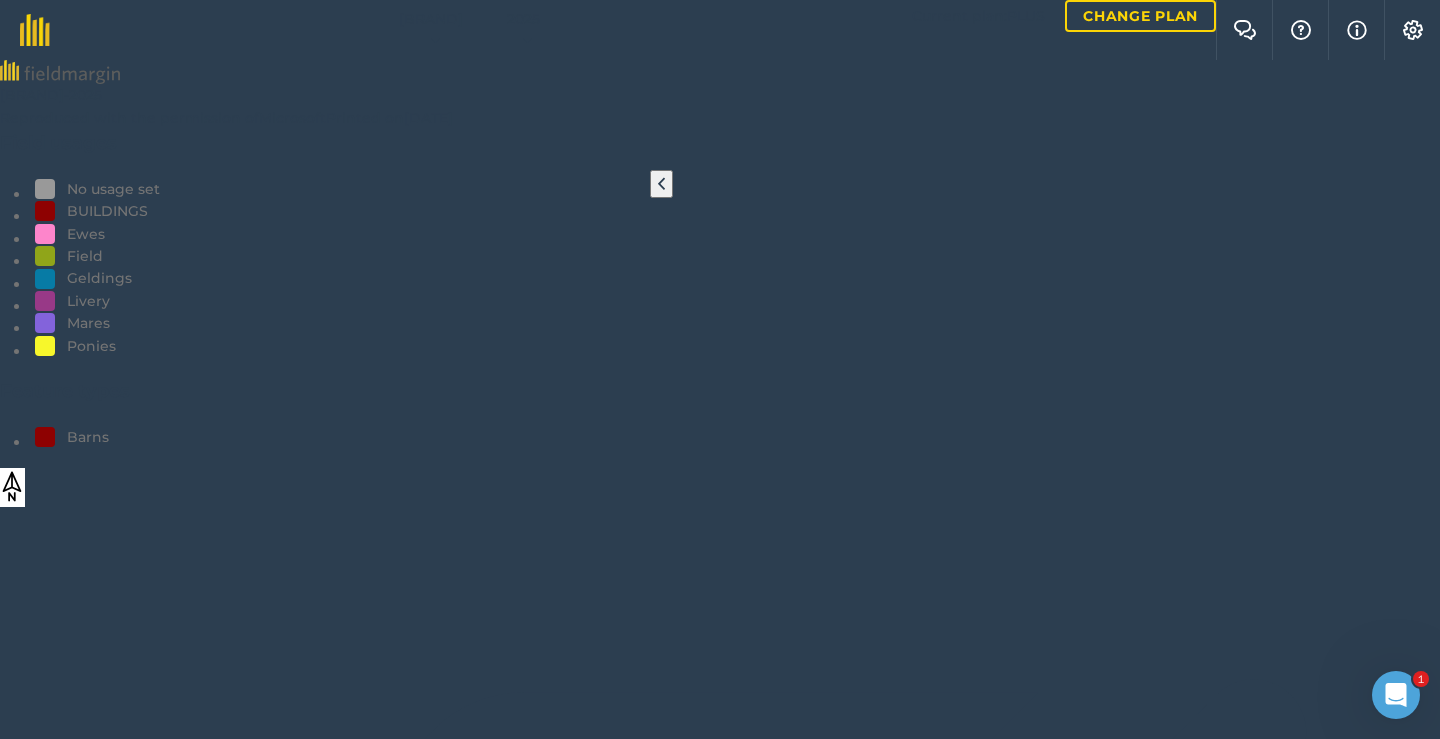 click at bounding box center (720, 2875) 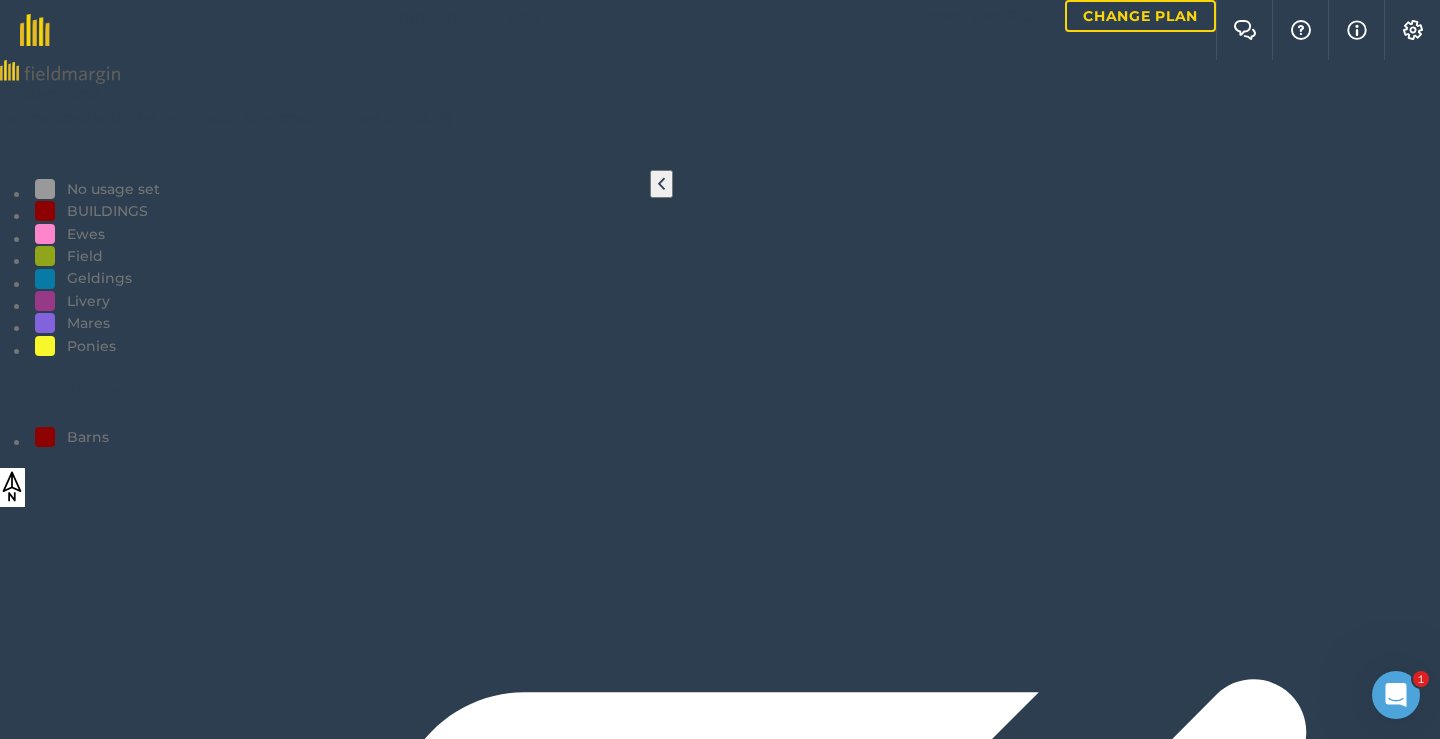 click at bounding box center (720, 2875) 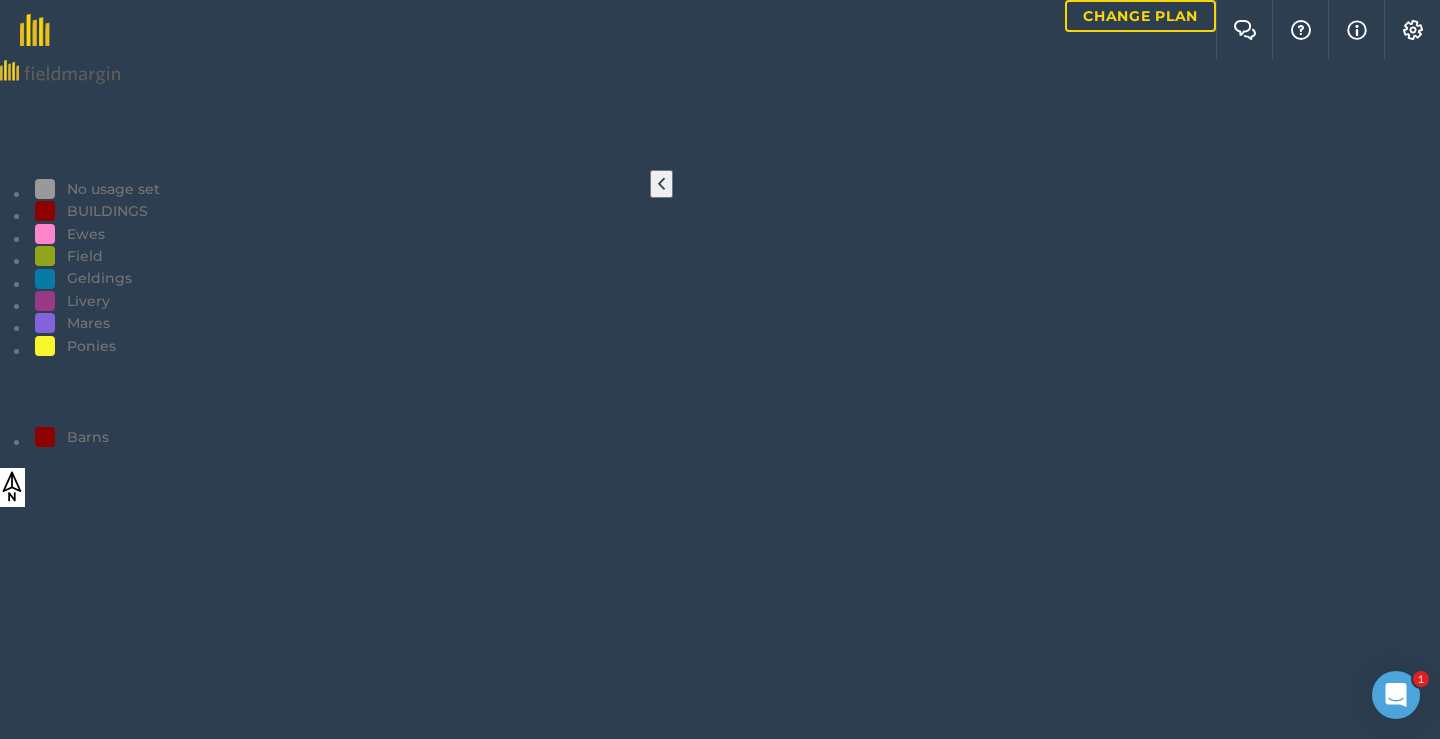 click on "Livestock" at bounding box center [720, 2885] 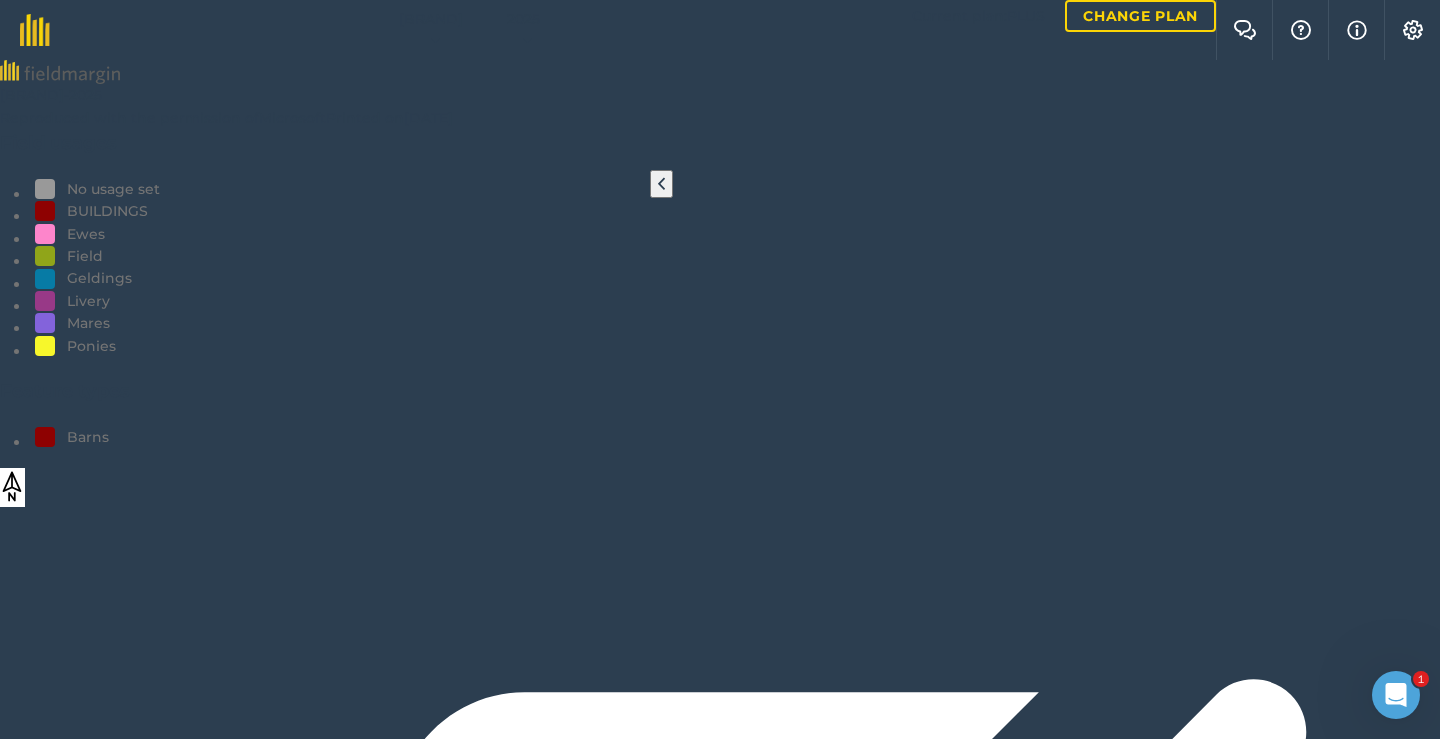 scroll, scrollTop: 600, scrollLeft: 0, axis: vertical 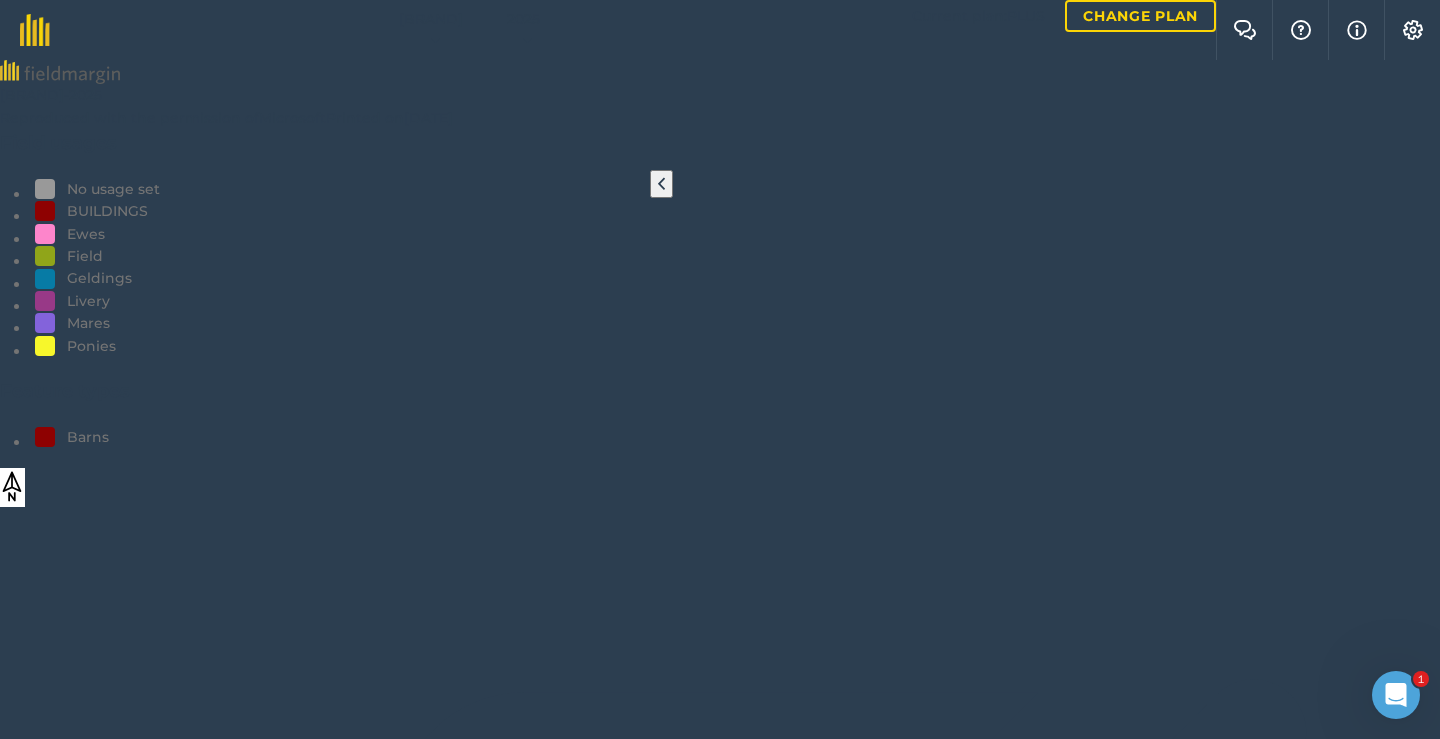 click on "Move" at bounding box center (1398, 13821) 